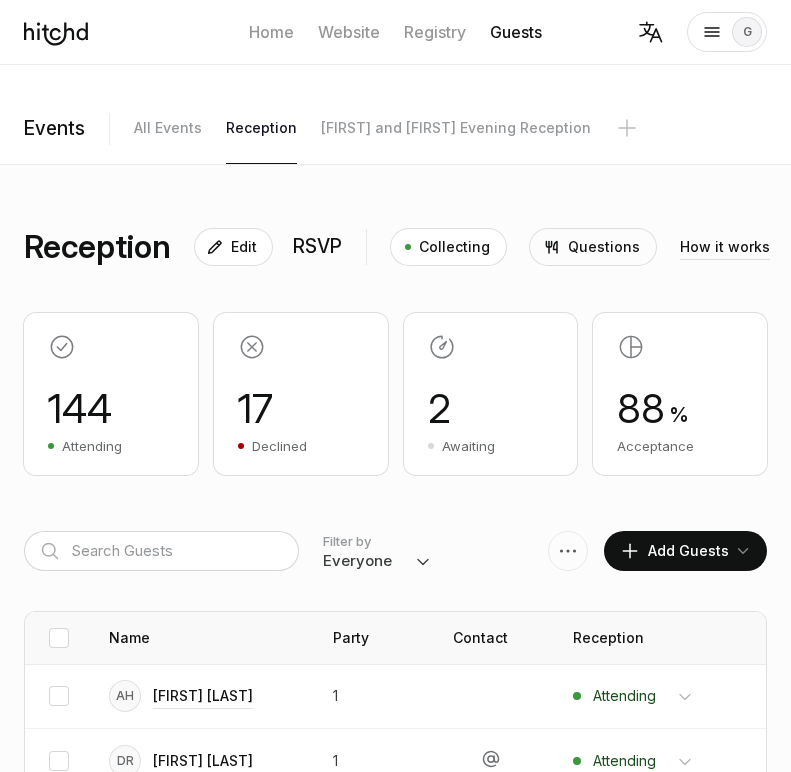 click at bounding box center [161, 551] 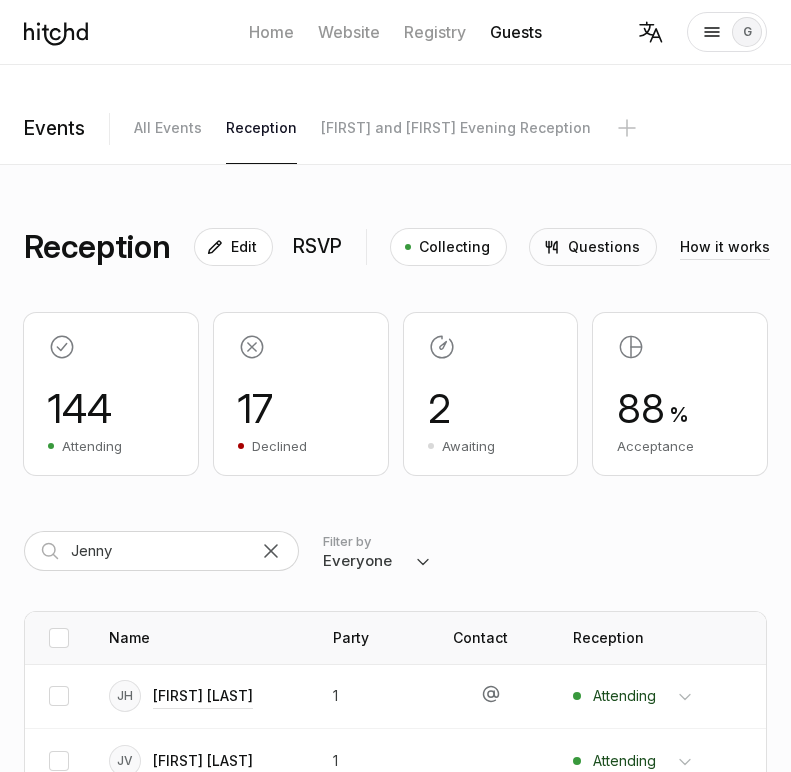 click at bounding box center (271, 551) 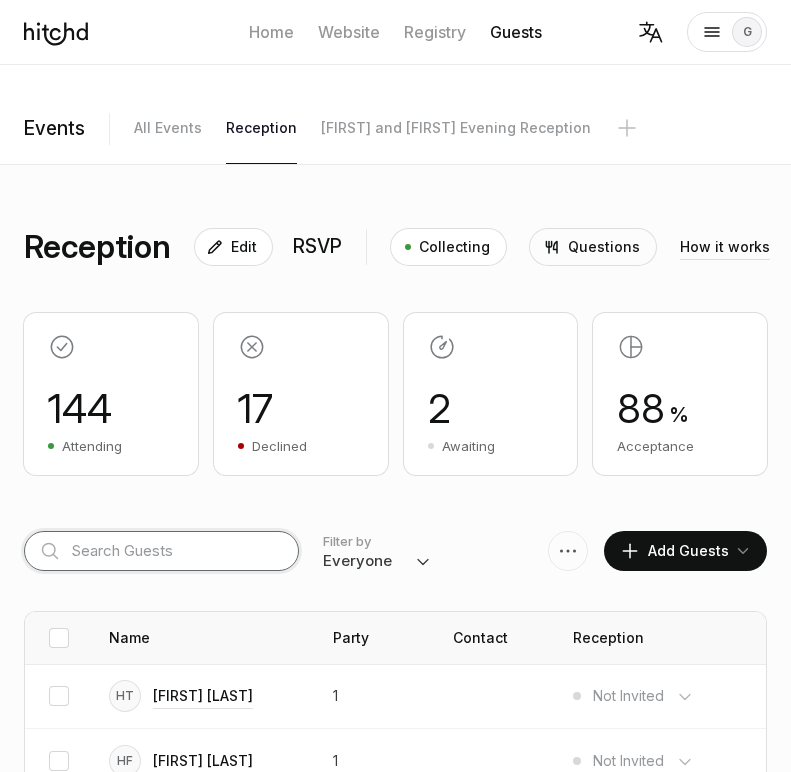 click at bounding box center (161, 551) 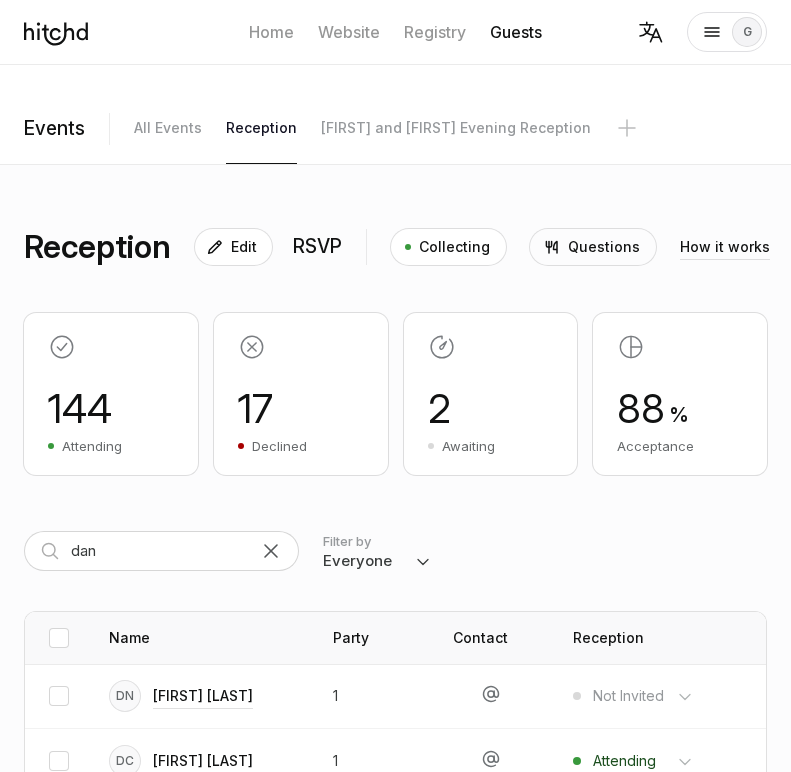click at bounding box center [271, 551] 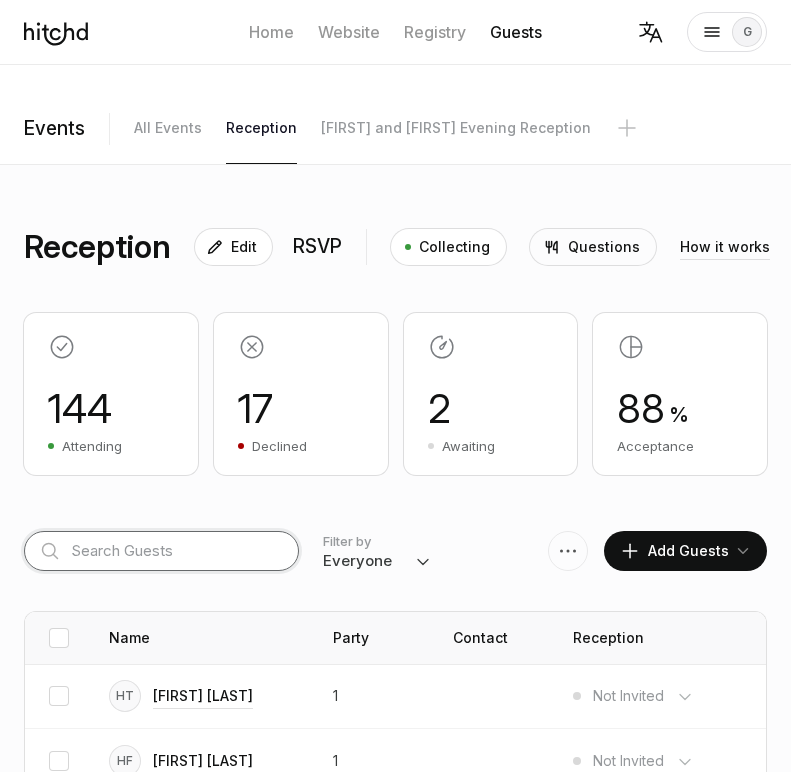 click at bounding box center (161, 551) 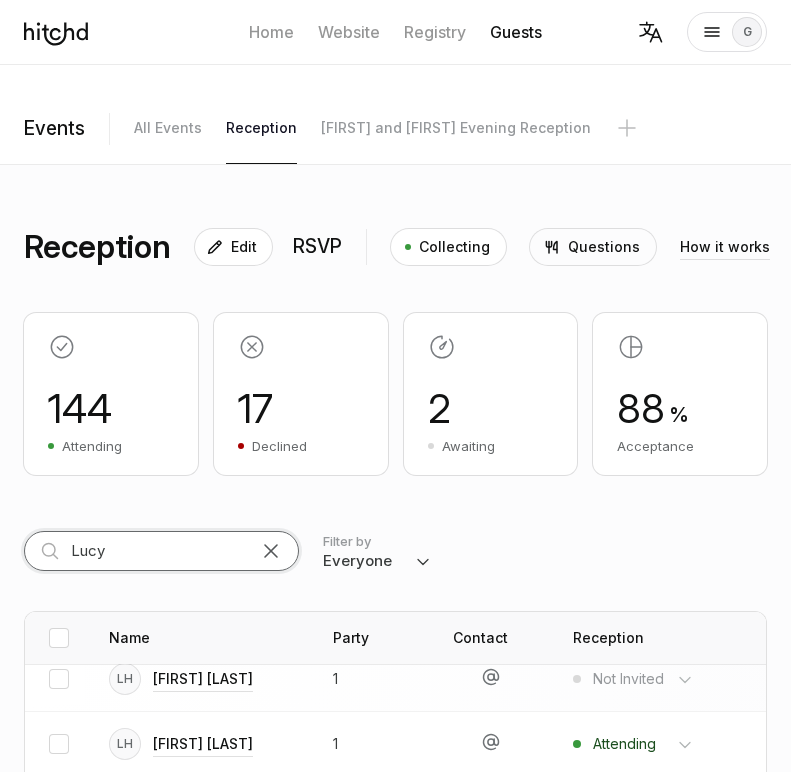 scroll, scrollTop: 17, scrollLeft: 0, axis: vertical 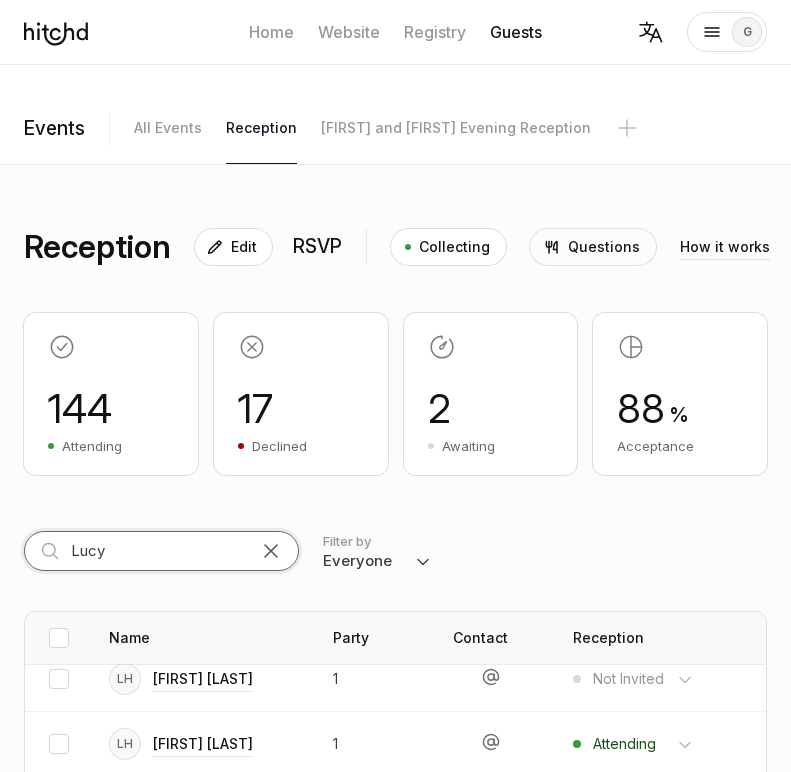 type on "Lucy" 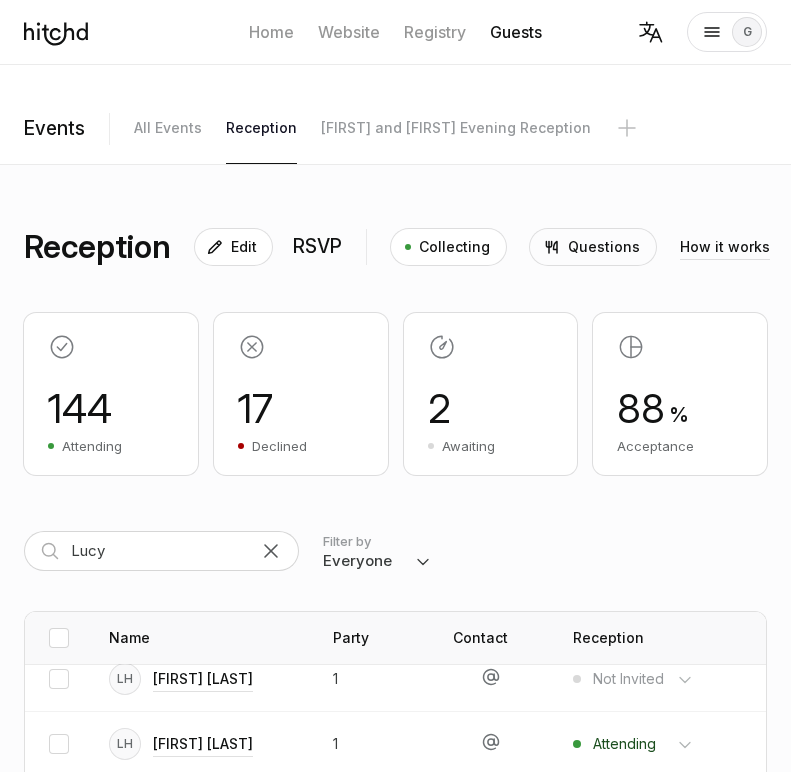 click at bounding box center [271, 551] 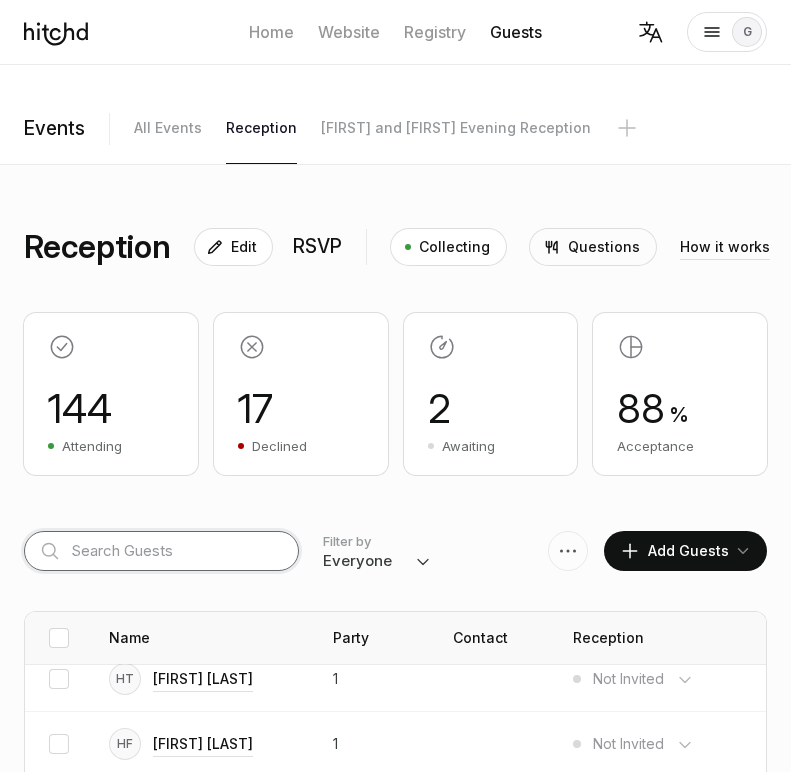 click at bounding box center (161, 551) 